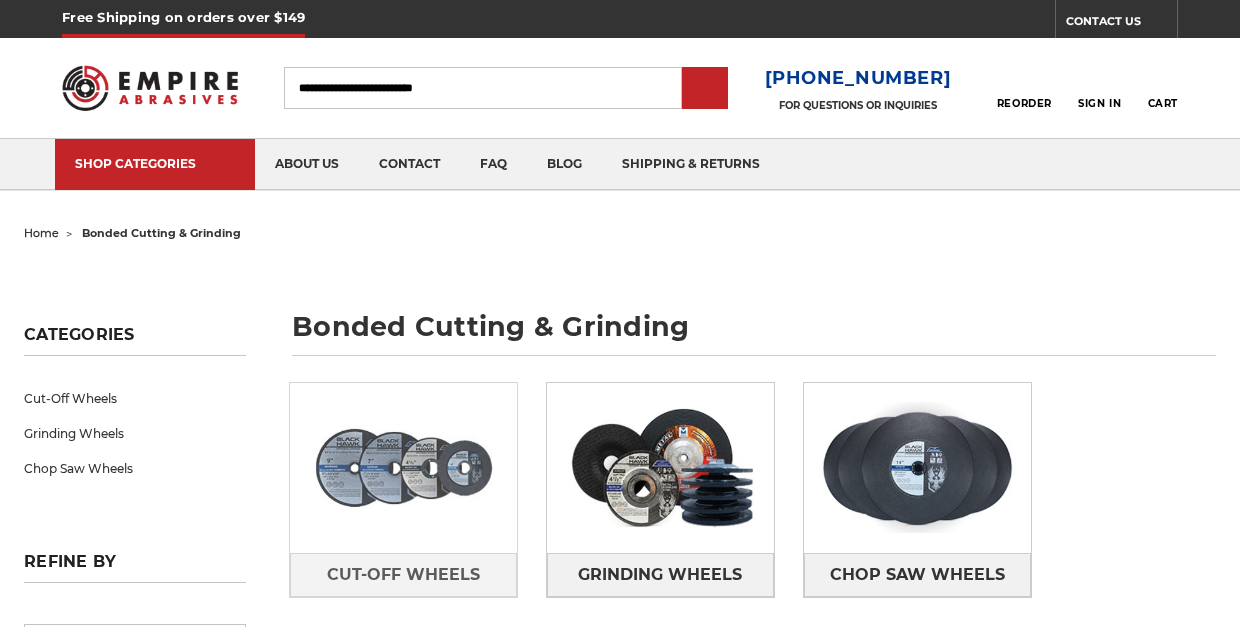 scroll, scrollTop: 0, scrollLeft: 0, axis: both 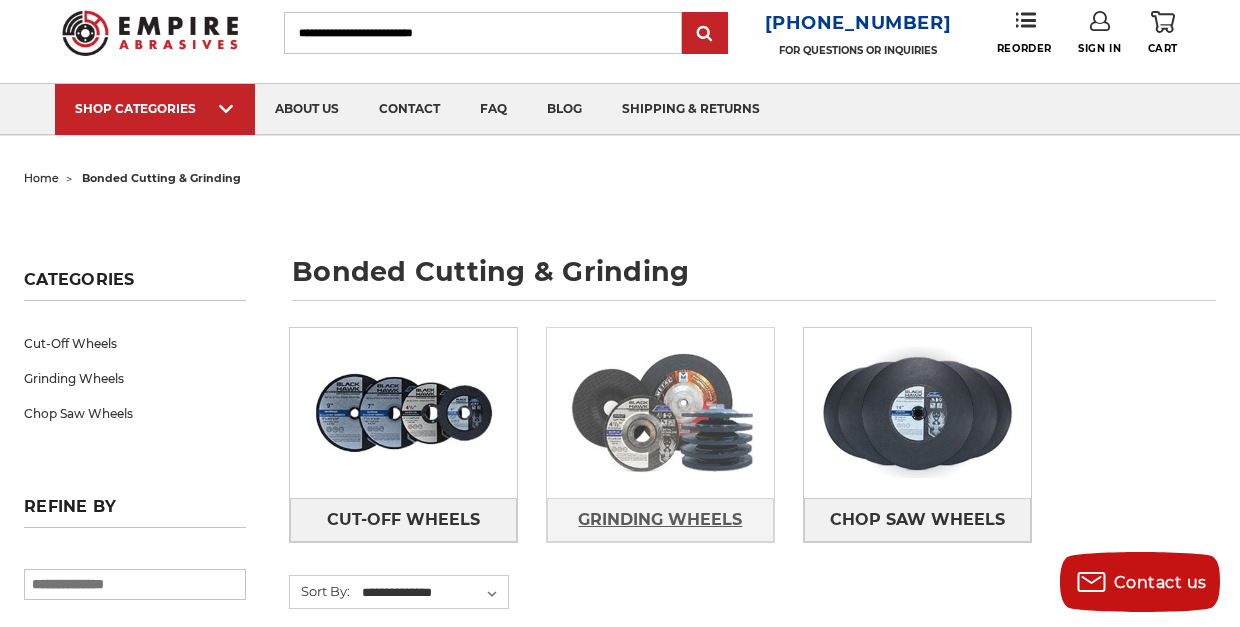 click on "Grinding Wheels" at bounding box center [660, 520] 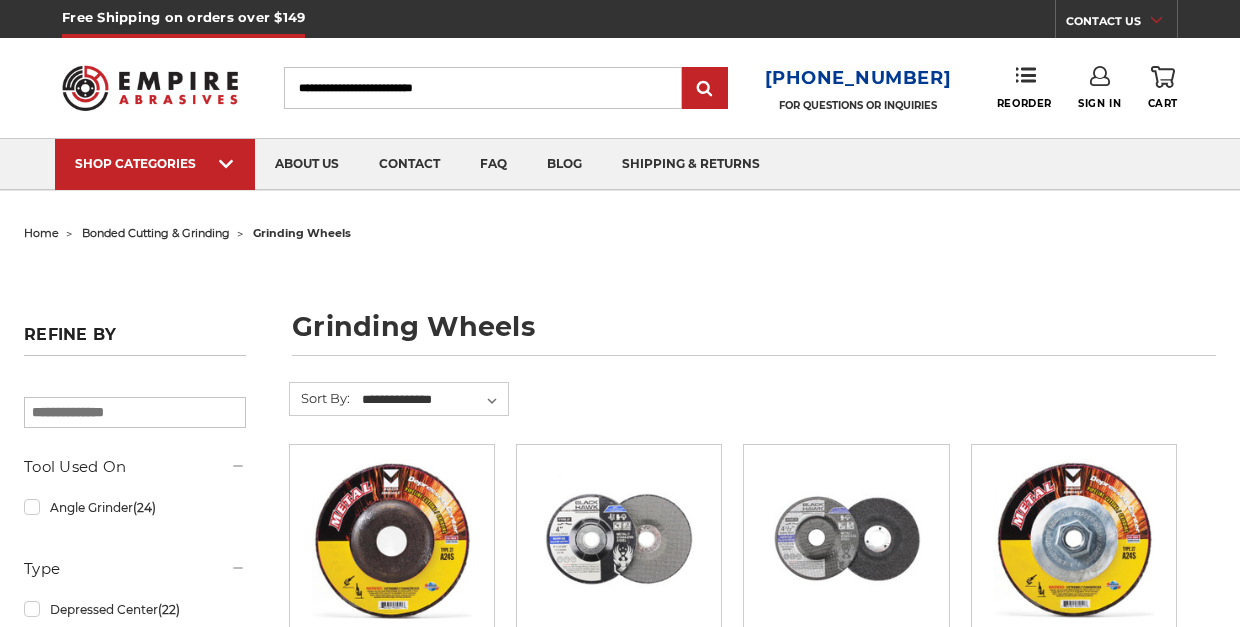 scroll, scrollTop: 0, scrollLeft: 0, axis: both 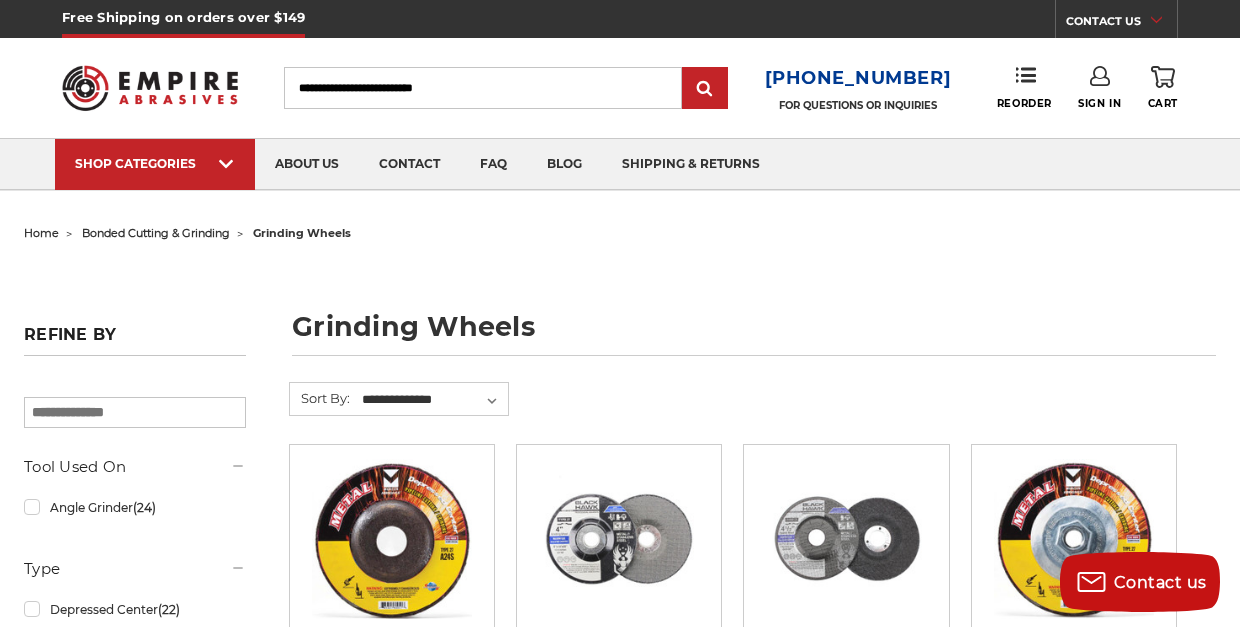click on "Search" at bounding box center (483, 88) 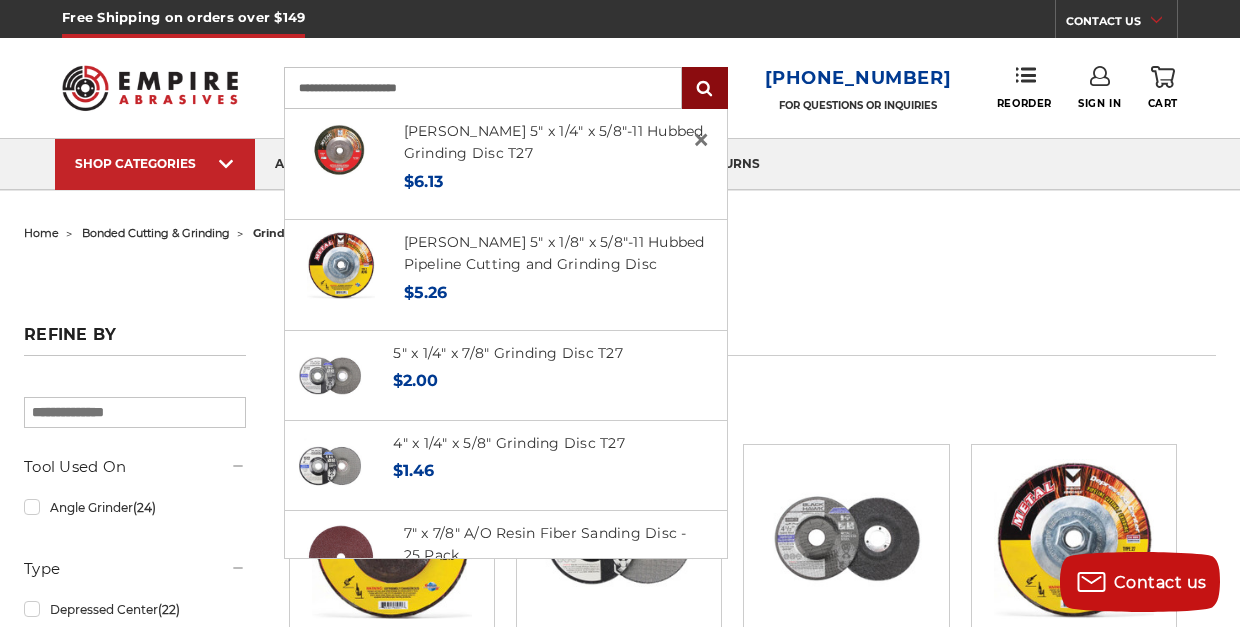 type on "**********" 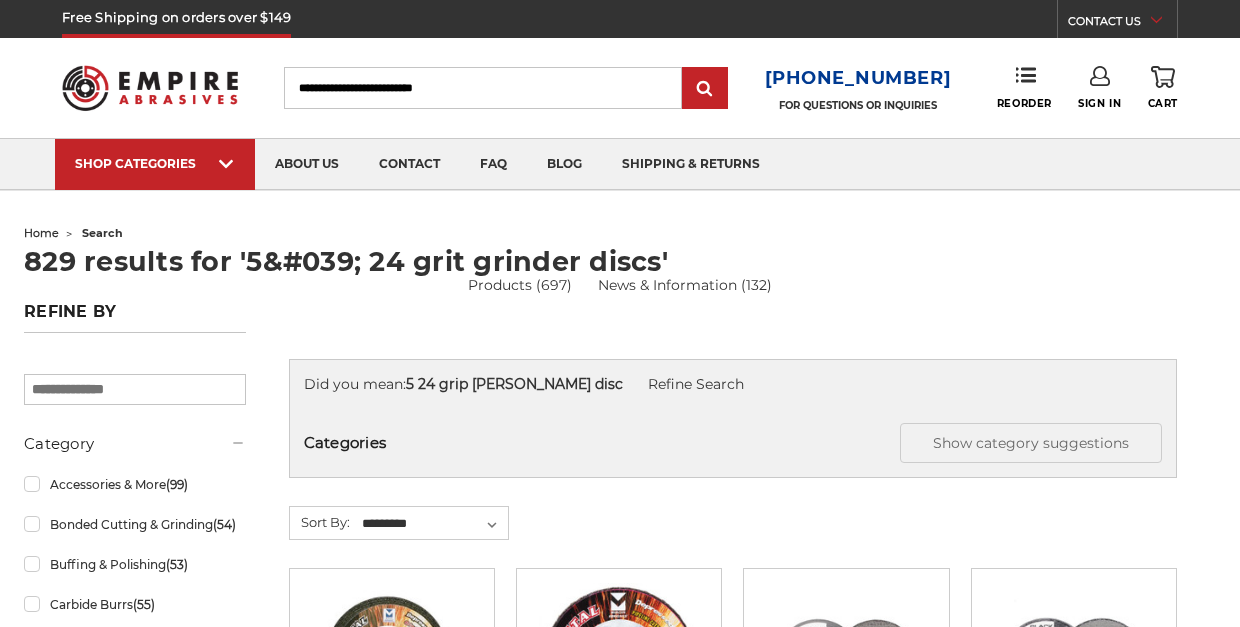 scroll, scrollTop: 0, scrollLeft: 0, axis: both 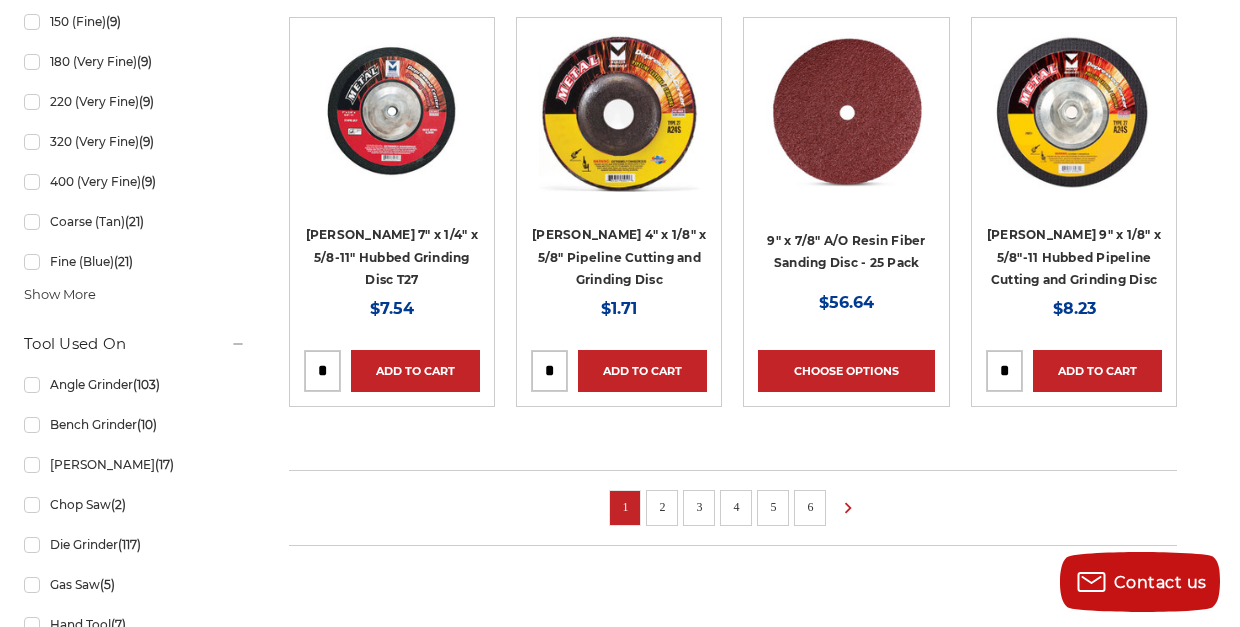 click on "2" at bounding box center [662, 507] 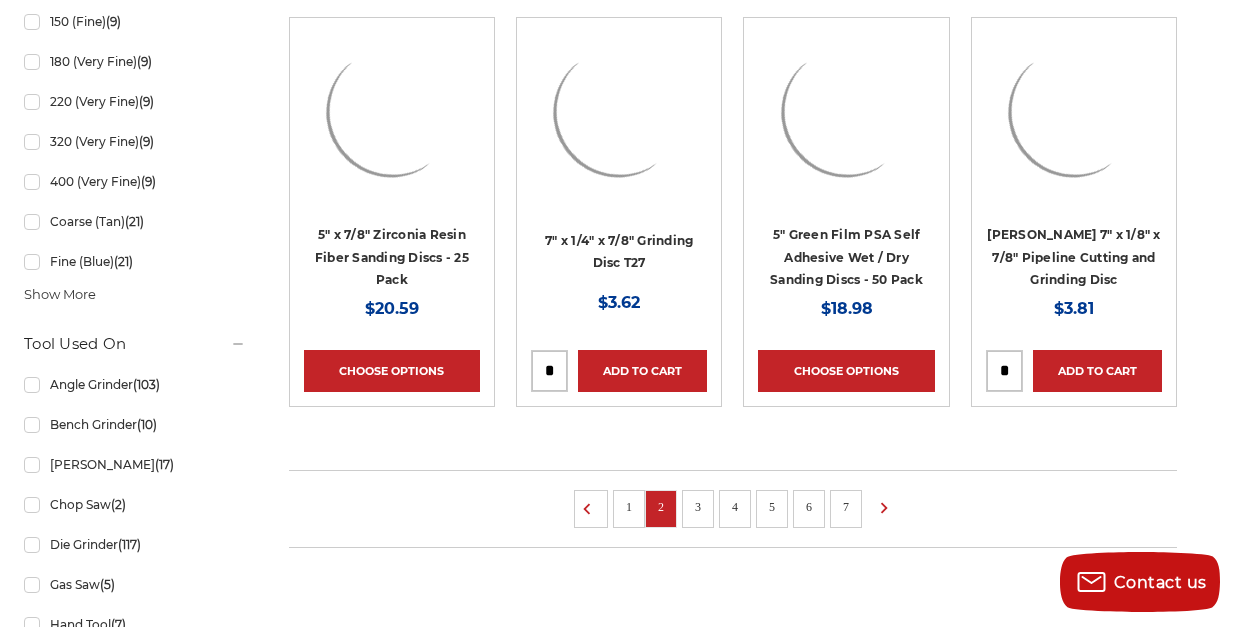 scroll, scrollTop: 0, scrollLeft: 0, axis: both 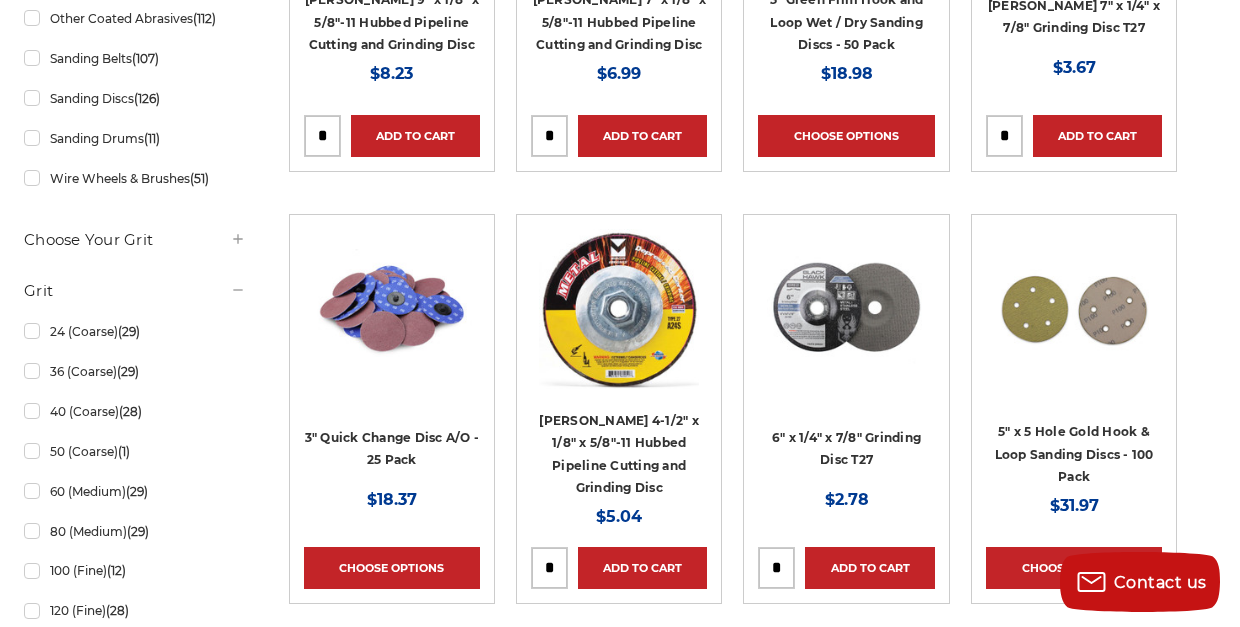 click on "Quick view
Mercer 9" x 1/8" x 5/8"-11 Hubbed Pipeline Cutting and Grinding Disc
MSRP:
Was:
Now:
$8.23
Add to Cart" at bounding box center [733, 430] 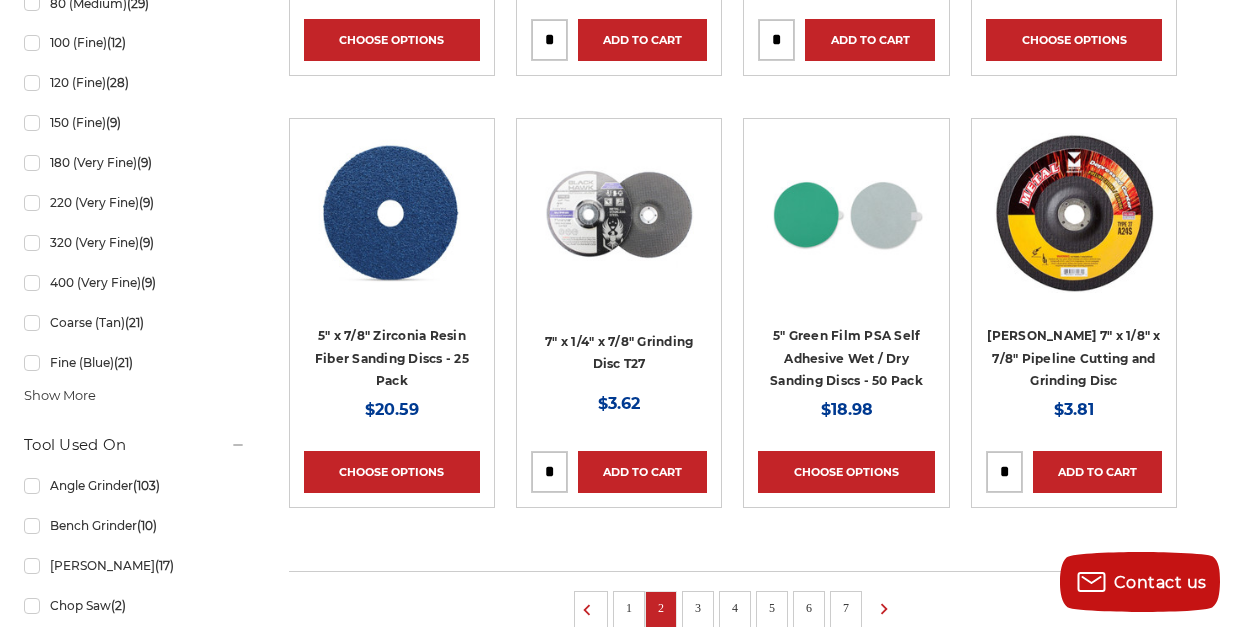 scroll, scrollTop: 1315, scrollLeft: 0, axis: vertical 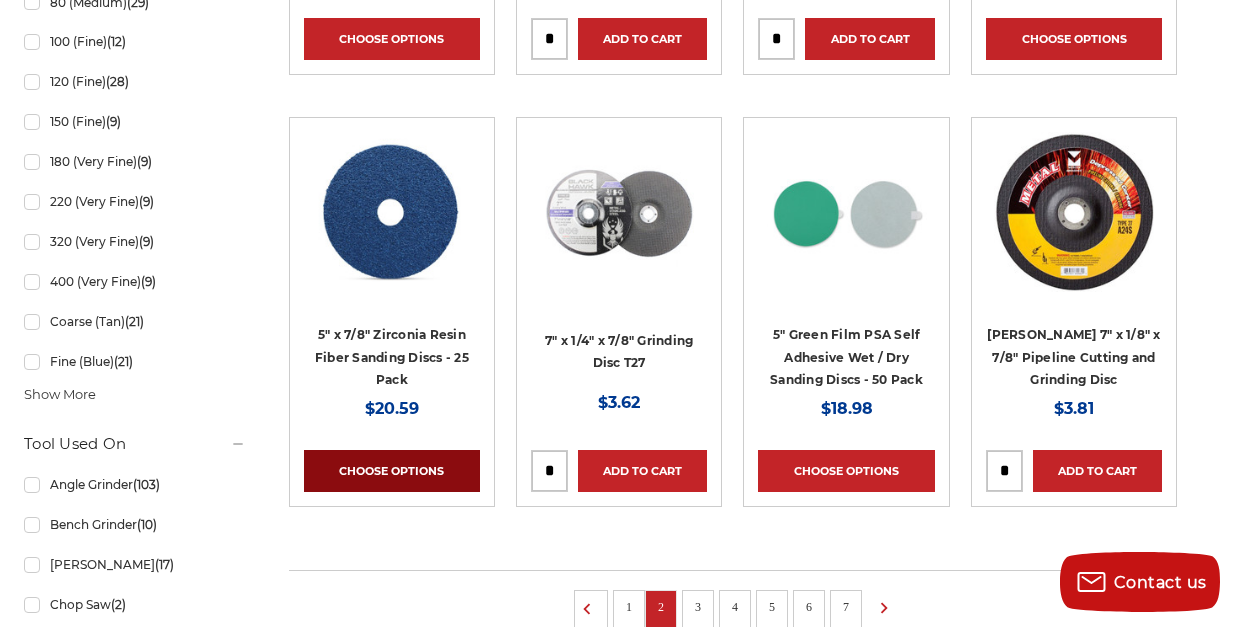 click on "Choose Options" at bounding box center [392, 471] 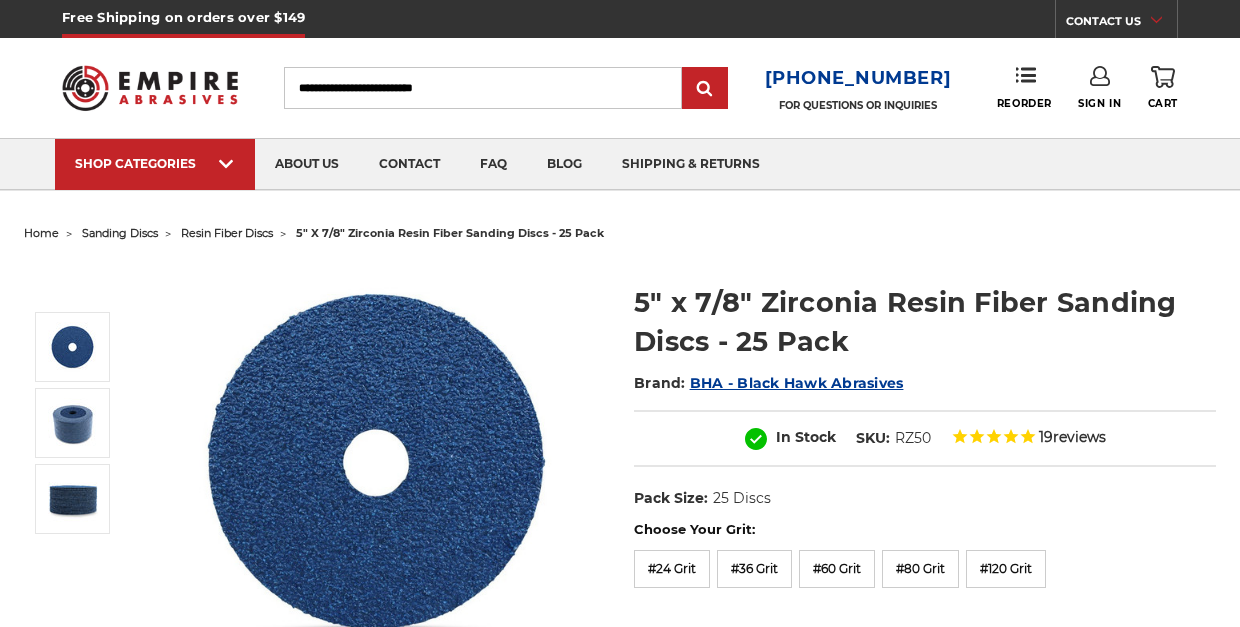 scroll, scrollTop: 0, scrollLeft: 0, axis: both 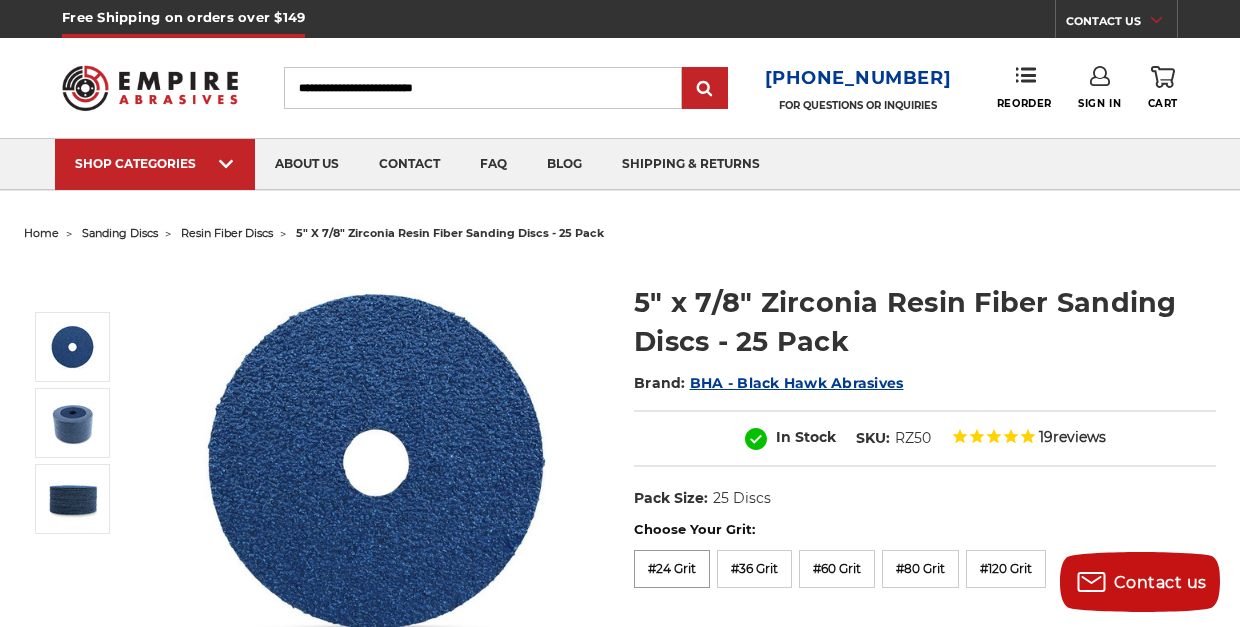 click on "#24 Grit" at bounding box center (672, 569) 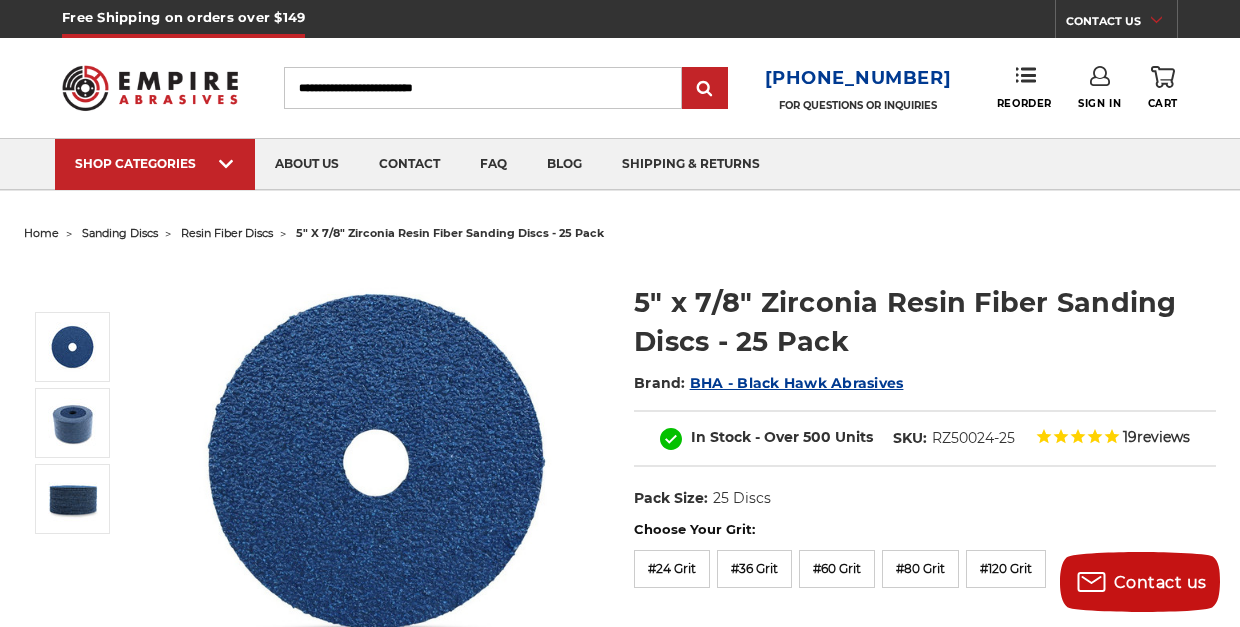 scroll, scrollTop: 0, scrollLeft: 0, axis: both 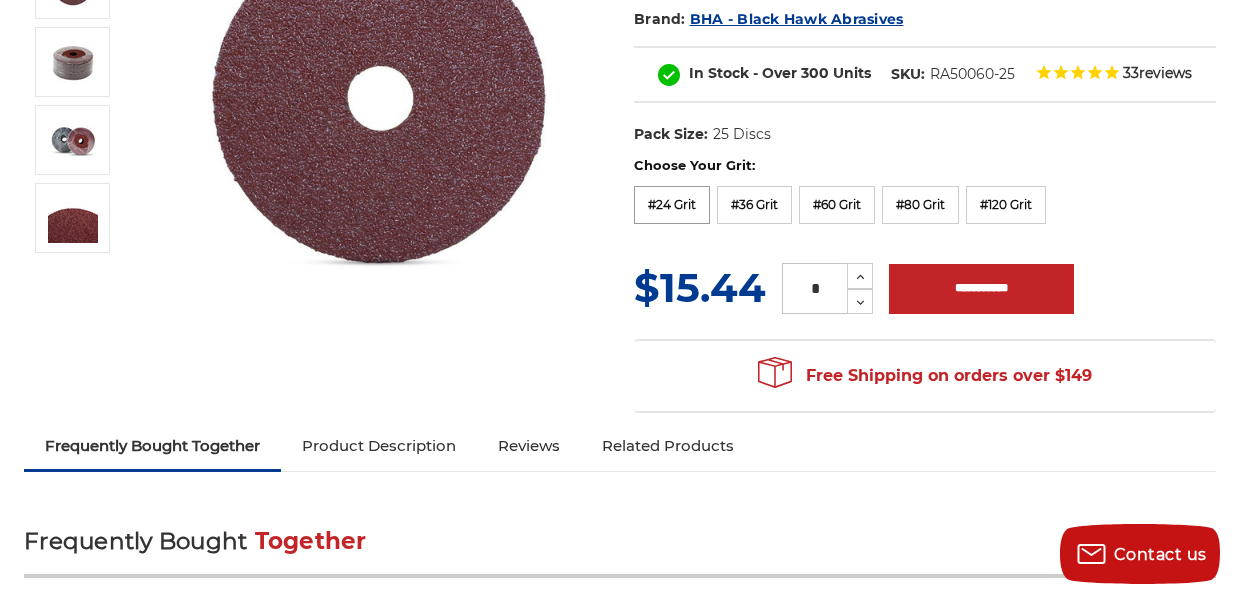 click on "#24 Grit" at bounding box center [672, 205] 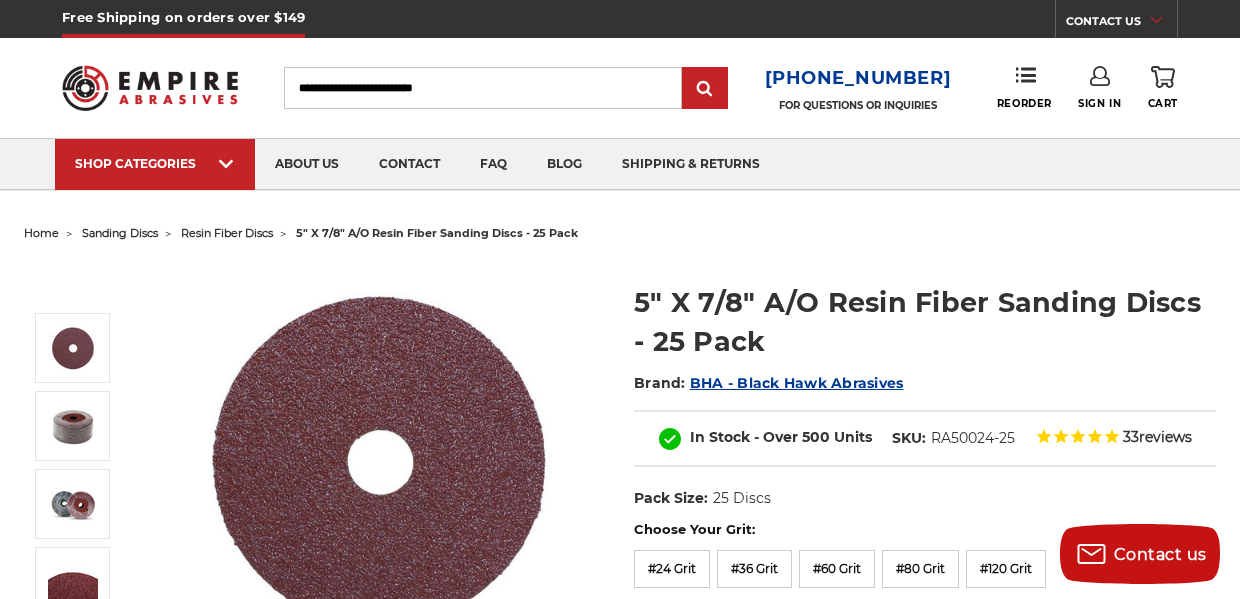 scroll, scrollTop: 0, scrollLeft: 0, axis: both 